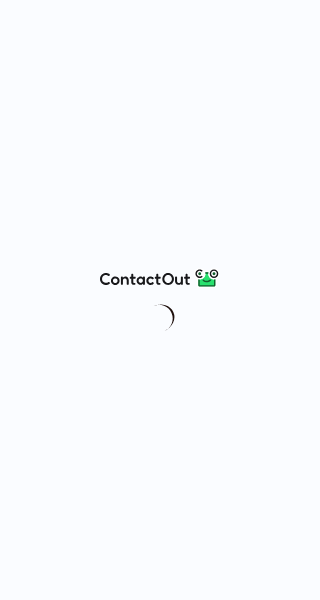 scroll, scrollTop: 0, scrollLeft: 0, axis: both 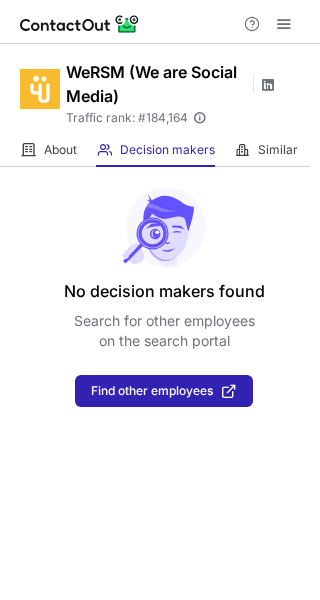 click at bounding box center (268, 85) 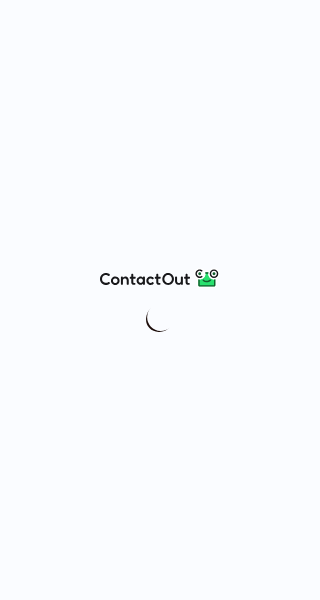 scroll, scrollTop: 0, scrollLeft: 0, axis: both 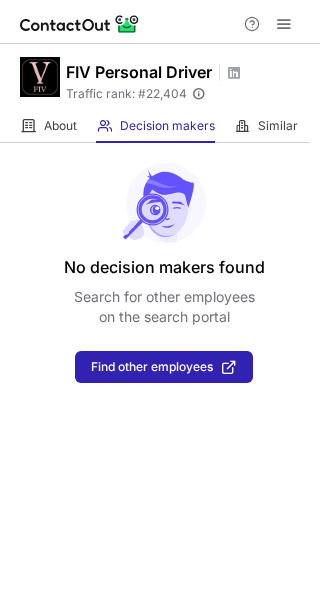 click on "FIV Personal Driver Traffic rank: # 22,404 Global website   ranking" at bounding box center (160, 77) 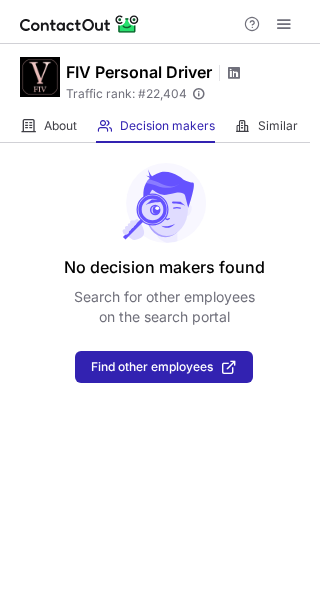 click at bounding box center [234, 73] 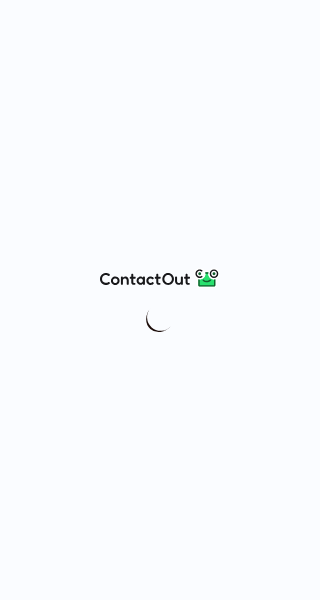 scroll, scrollTop: 0, scrollLeft: 0, axis: both 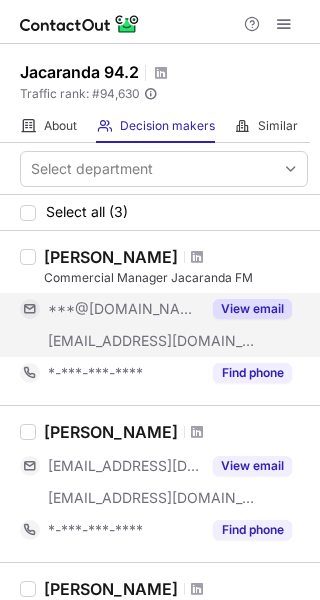 click on "View email" at bounding box center [252, 309] 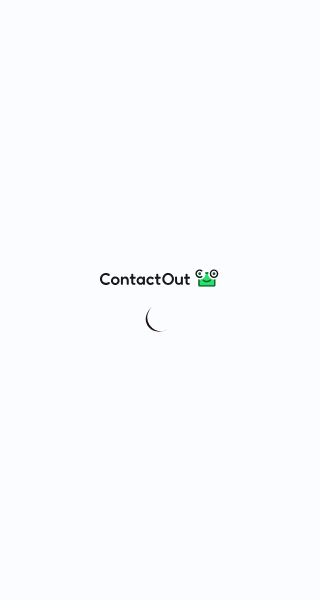 scroll, scrollTop: 0, scrollLeft: 0, axis: both 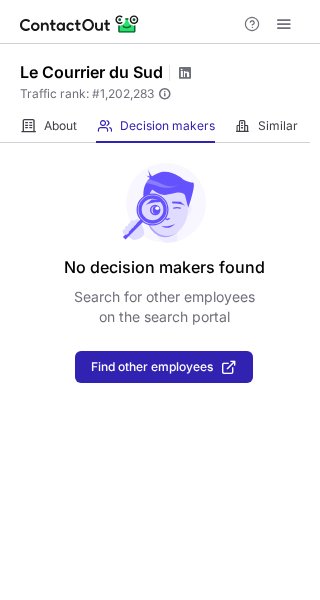 click at bounding box center [185, 73] 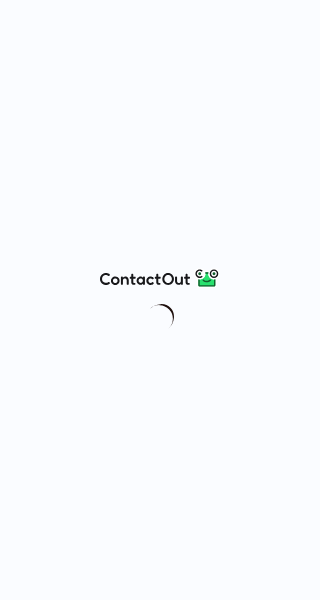scroll, scrollTop: 0, scrollLeft: 0, axis: both 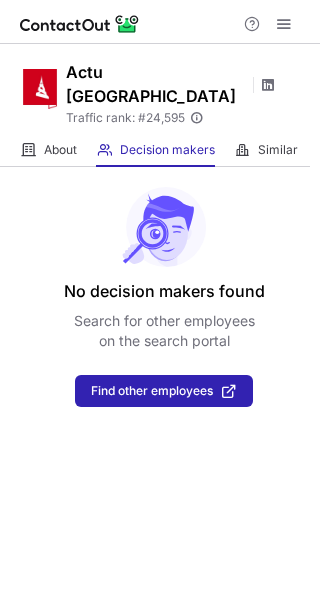 click at bounding box center (268, 85) 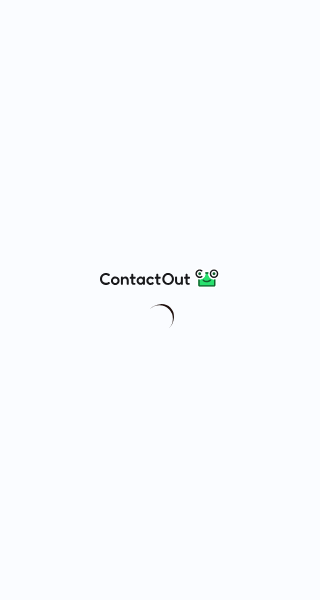scroll, scrollTop: 0, scrollLeft: 0, axis: both 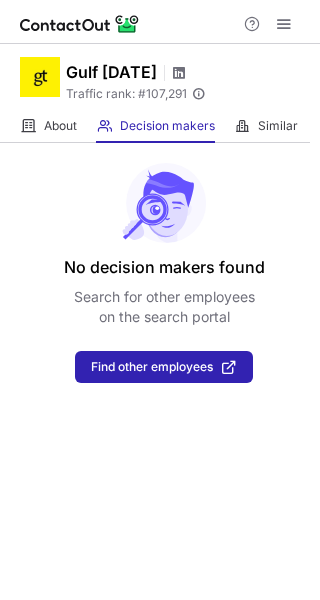 click at bounding box center [179, 73] 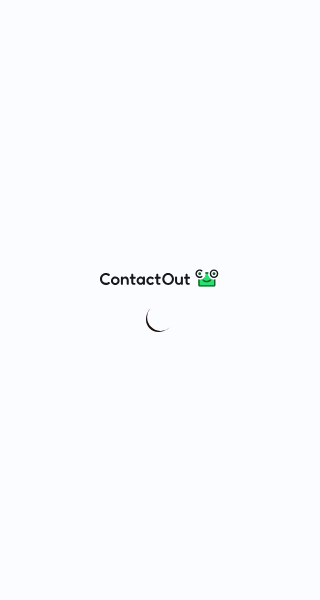 scroll, scrollTop: 0, scrollLeft: 0, axis: both 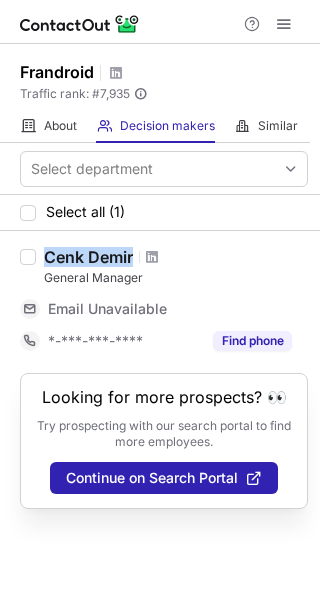 copy on "Cenk Demir" 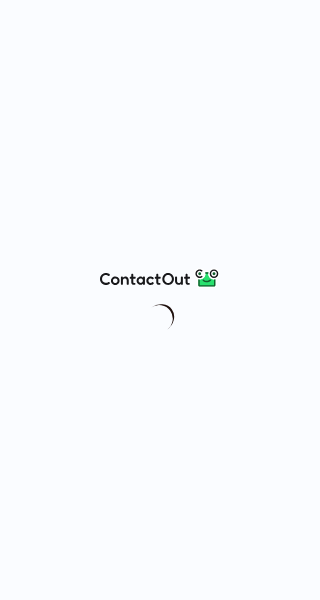 scroll, scrollTop: 0, scrollLeft: 0, axis: both 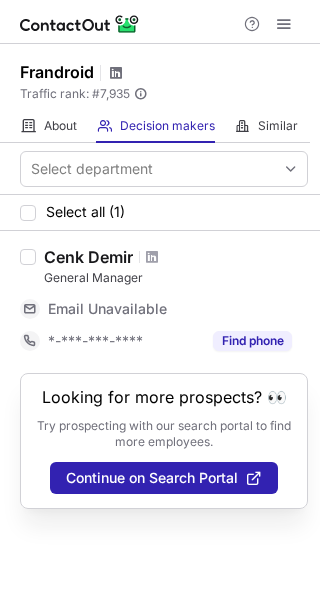 click at bounding box center (116, 73) 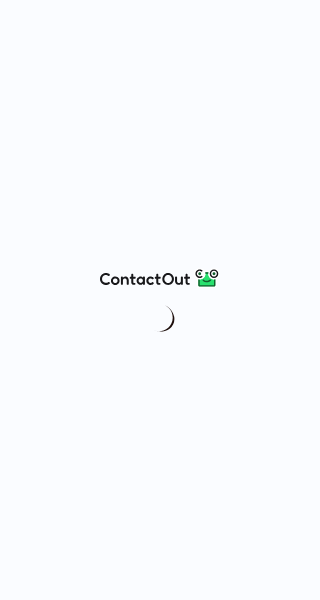 scroll, scrollTop: 0, scrollLeft: 0, axis: both 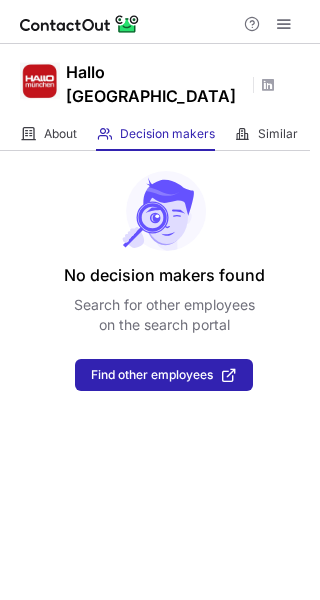 click on "Hallo München" at bounding box center (171, 85) 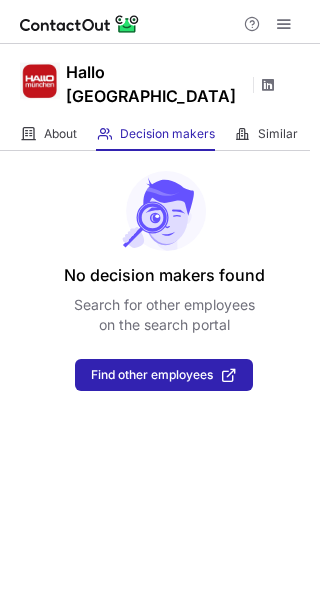 click at bounding box center [268, 85] 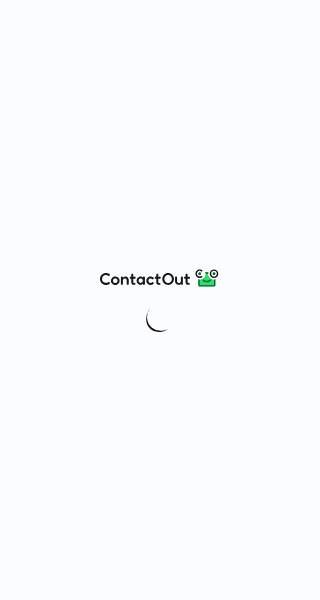 scroll, scrollTop: 0, scrollLeft: 0, axis: both 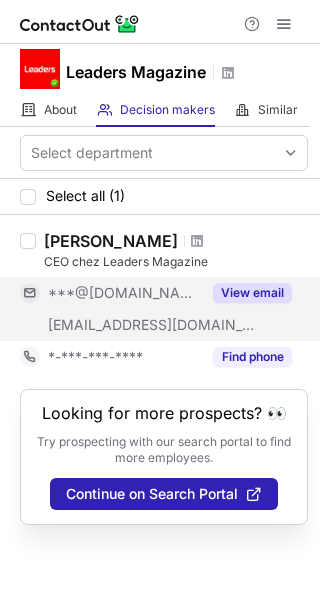 click on "View email" at bounding box center (252, 293) 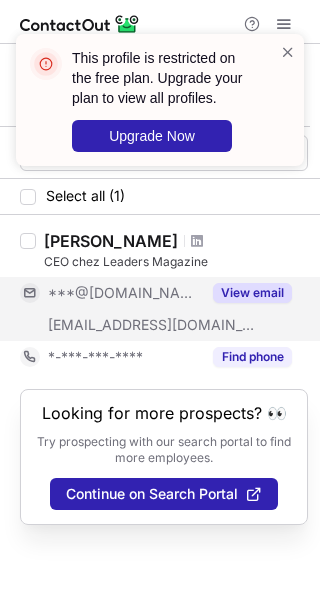 click on "This profile is restricted on the free plan. Upgrade your plan to view all profiles. Upgrade Now" at bounding box center (173, 100) 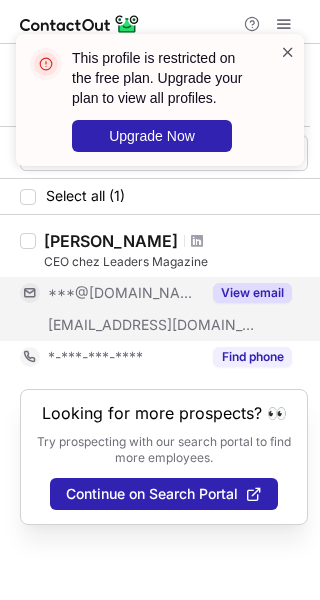 click at bounding box center [288, 52] 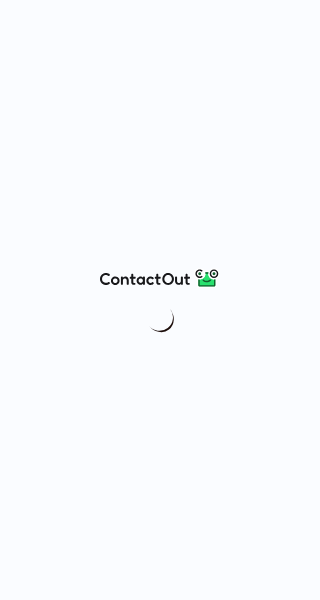 scroll, scrollTop: 0, scrollLeft: 0, axis: both 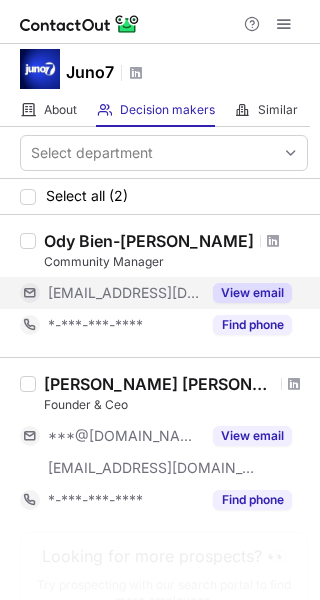 click on "View email" at bounding box center [252, 293] 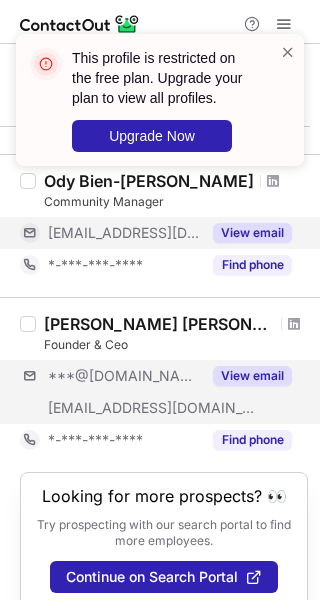 scroll, scrollTop: 83, scrollLeft: 0, axis: vertical 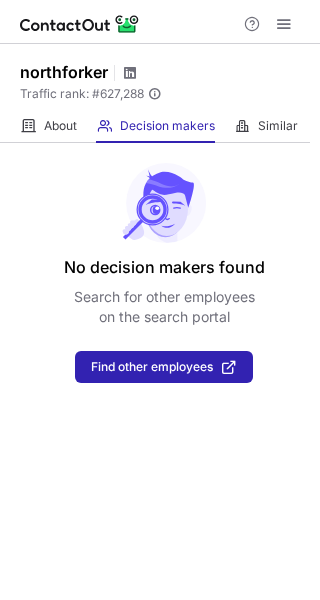 click at bounding box center (130, 73) 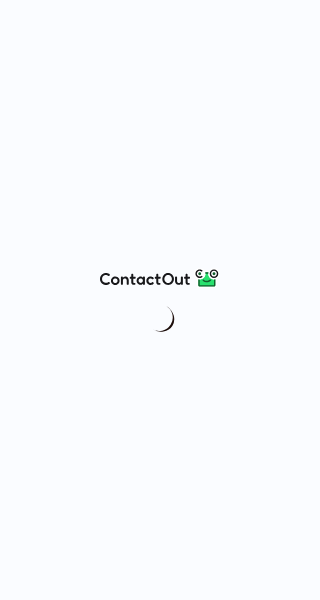 scroll, scrollTop: 0, scrollLeft: 0, axis: both 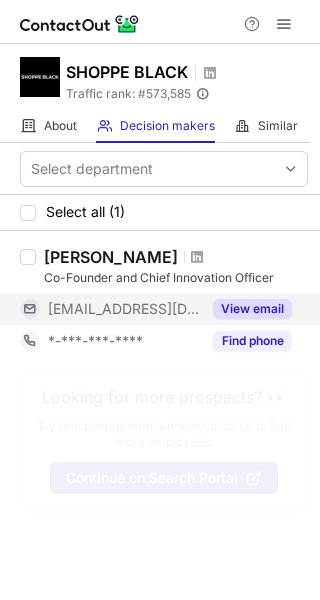 click on "View email" at bounding box center (252, 309) 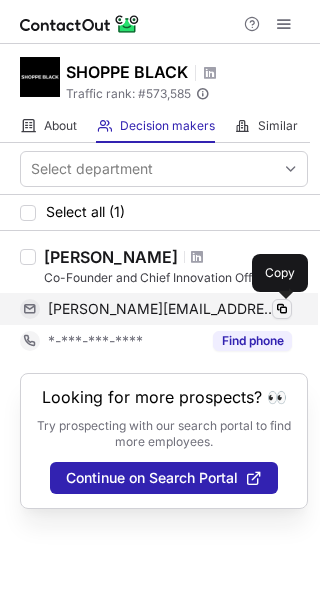 click at bounding box center [282, 309] 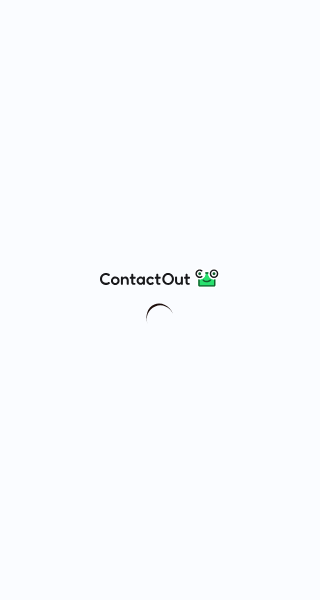 scroll, scrollTop: 0, scrollLeft: 0, axis: both 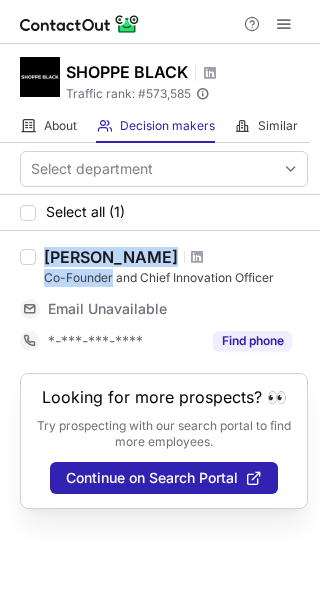 copy on "[PERSON_NAME] Co-Founder" 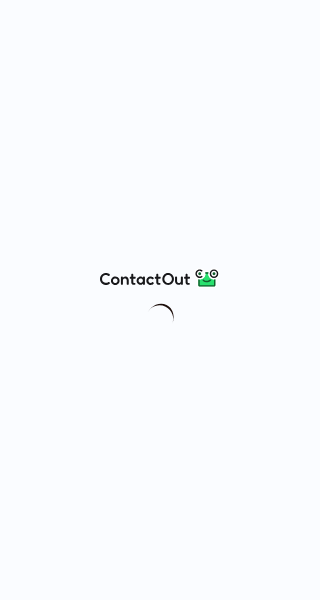 scroll, scrollTop: 0, scrollLeft: 0, axis: both 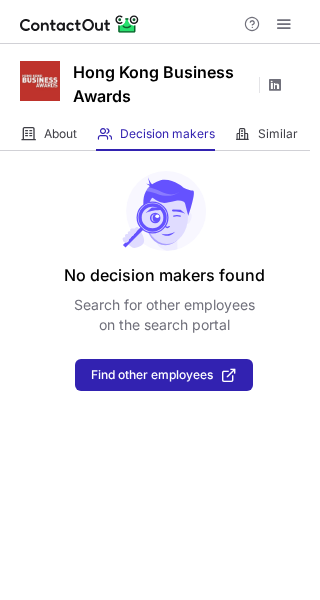 click at bounding box center (275, 85) 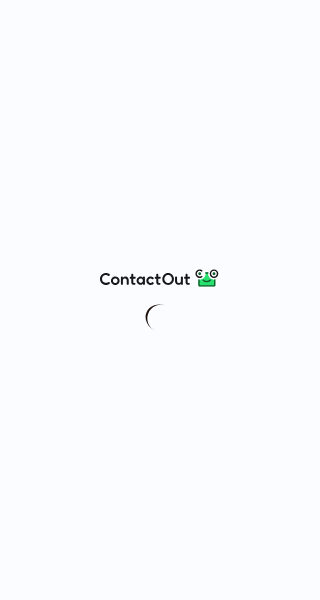 scroll, scrollTop: 0, scrollLeft: 0, axis: both 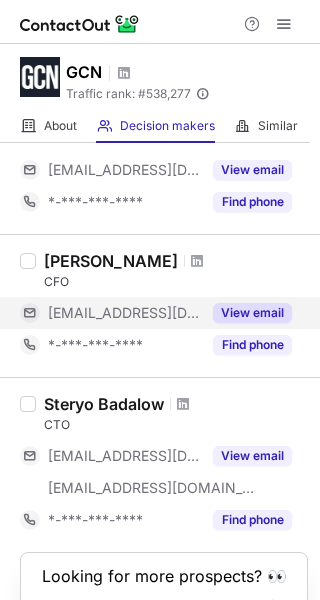 click on "View email" at bounding box center (252, 313) 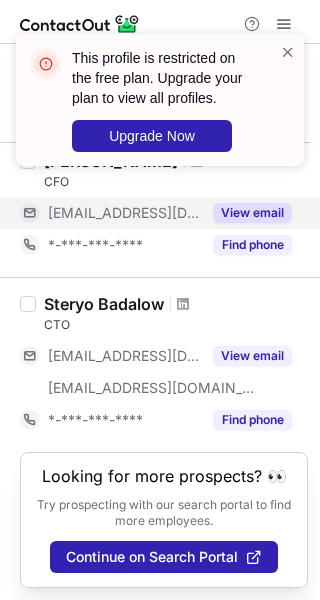 scroll, scrollTop: 702, scrollLeft: 0, axis: vertical 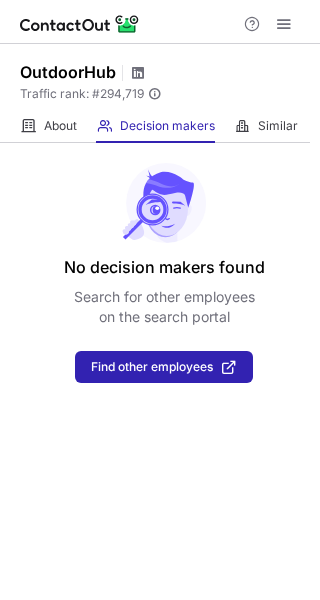 click at bounding box center [138, 73] 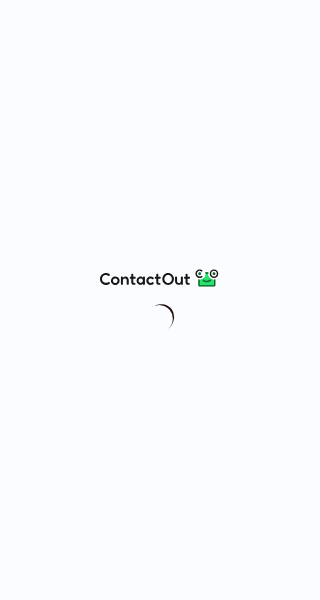 scroll, scrollTop: 0, scrollLeft: 0, axis: both 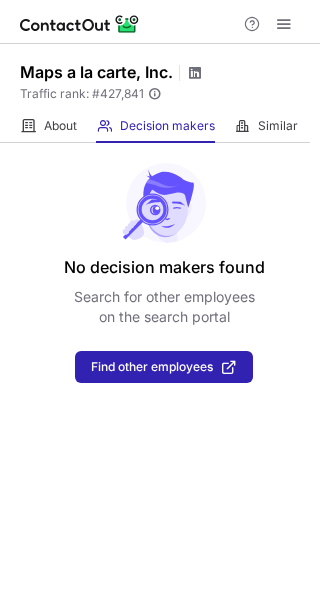 click at bounding box center [195, 73] 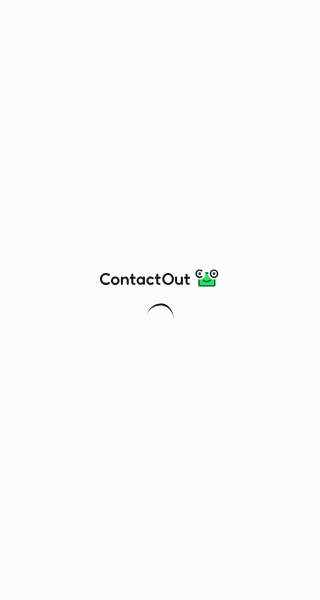 scroll, scrollTop: 0, scrollLeft: 0, axis: both 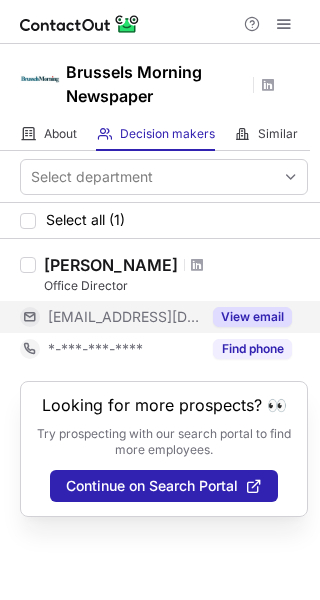click on "View email" at bounding box center [252, 317] 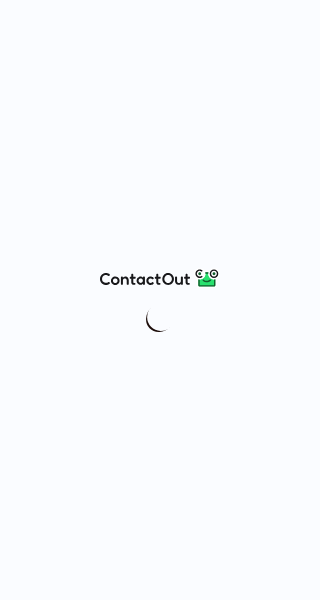 scroll, scrollTop: 0, scrollLeft: 0, axis: both 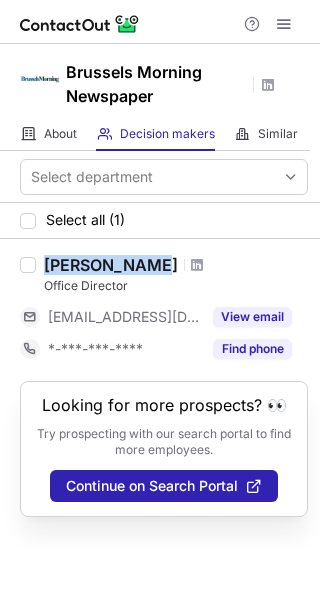 copy on "Sarhan Basem" 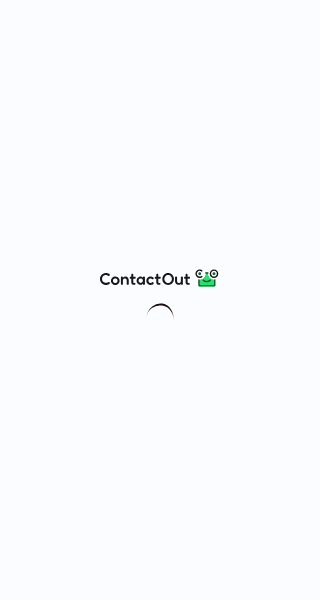 scroll, scrollTop: 0, scrollLeft: 0, axis: both 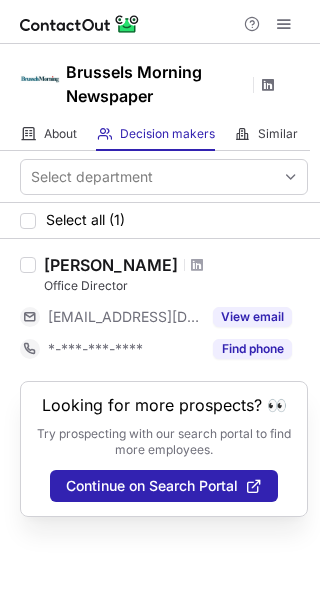 click at bounding box center (268, 85) 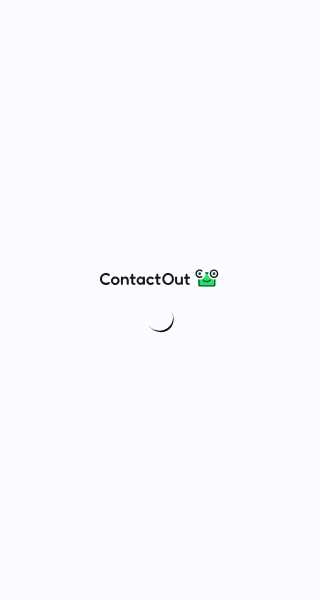 scroll, scrollTop: 0, scrollLeft: 0, axis: both 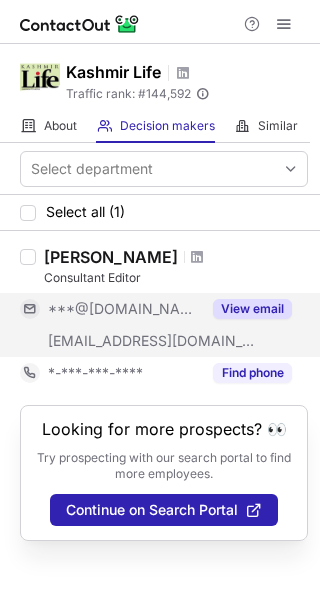 click on "View email" at bounding box center [252, 309] 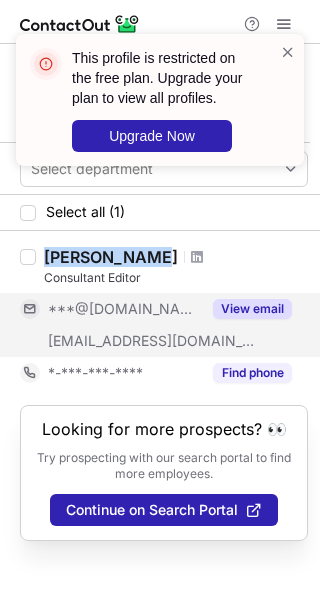 drag, startPoint x: 45, startPoint y: 254, endPoint x: 138, endPoint y: 255, distance: 93.00538 